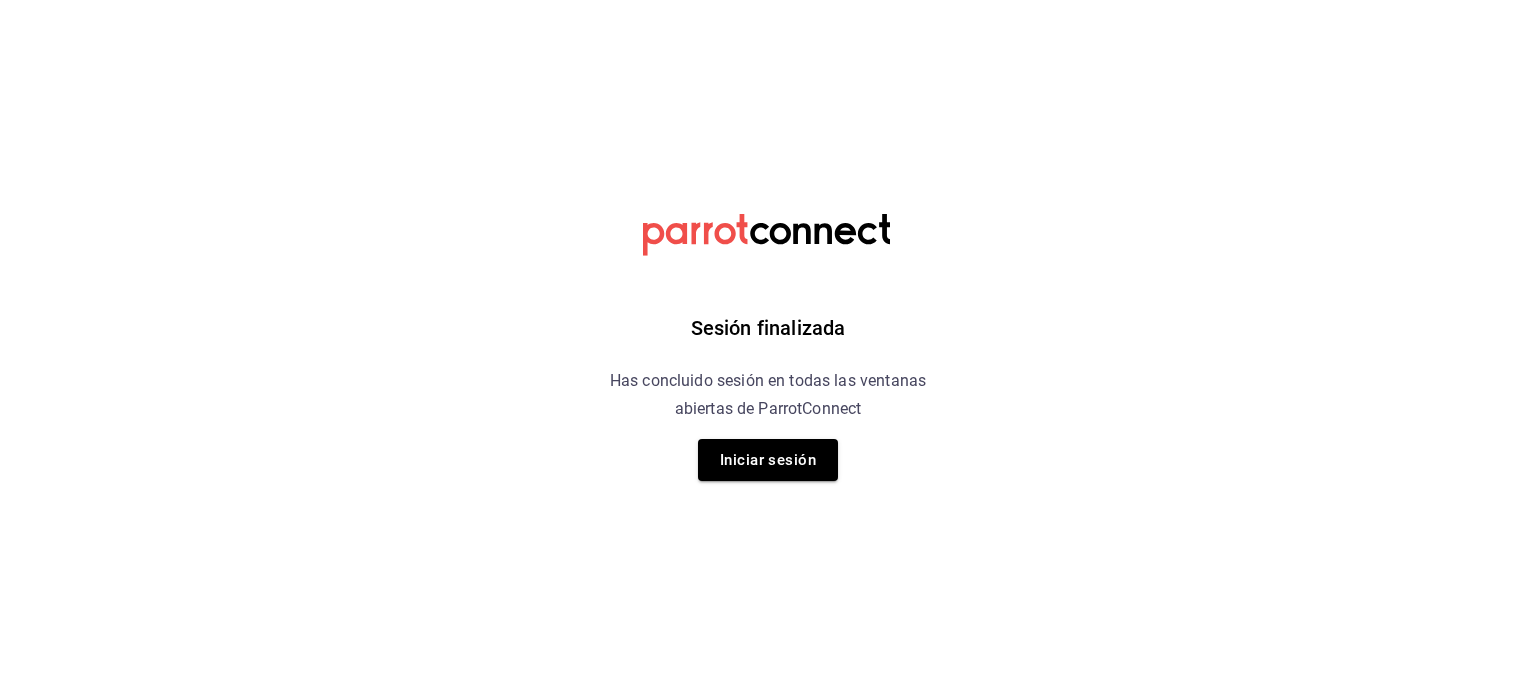 scroll, scrollTop: 0, scrollLeft: 0, axis: both 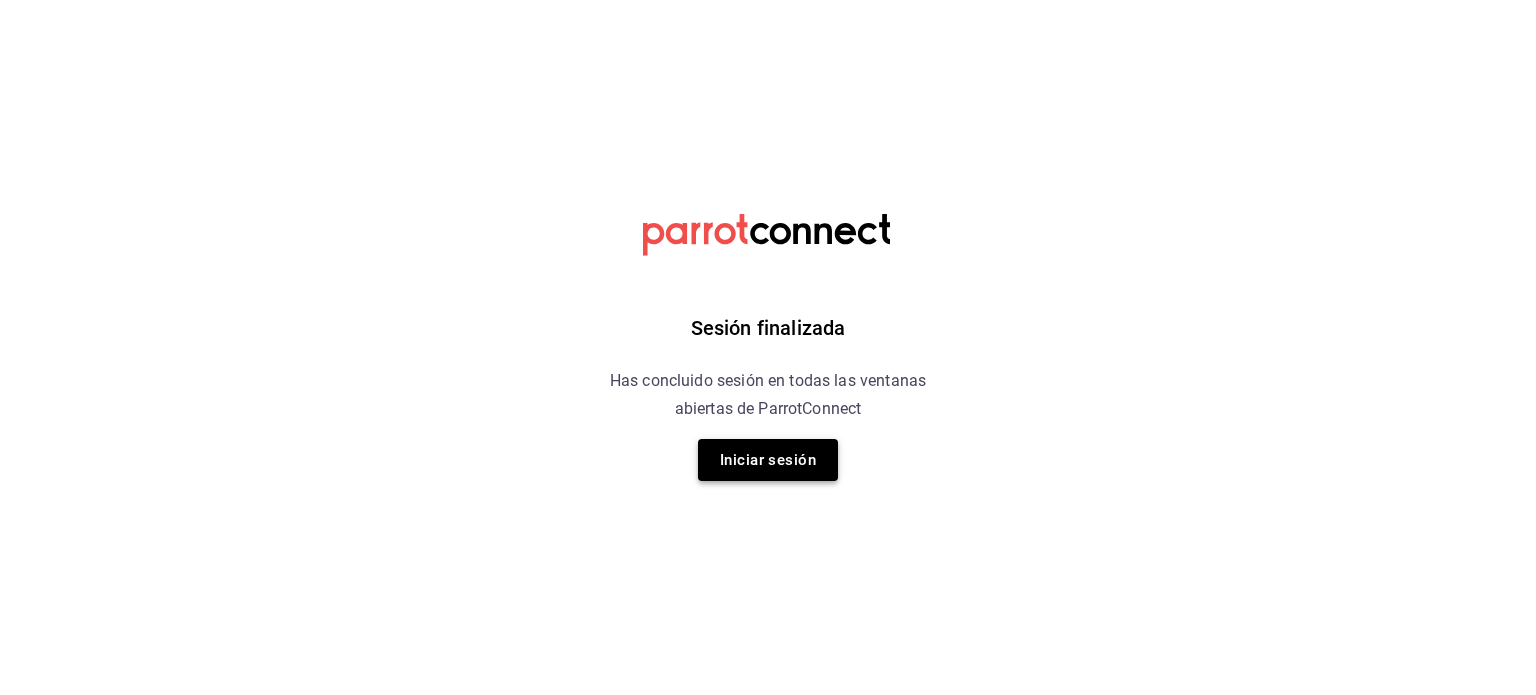 click on "Iniciar sesión" at bounding box center [768, 460] 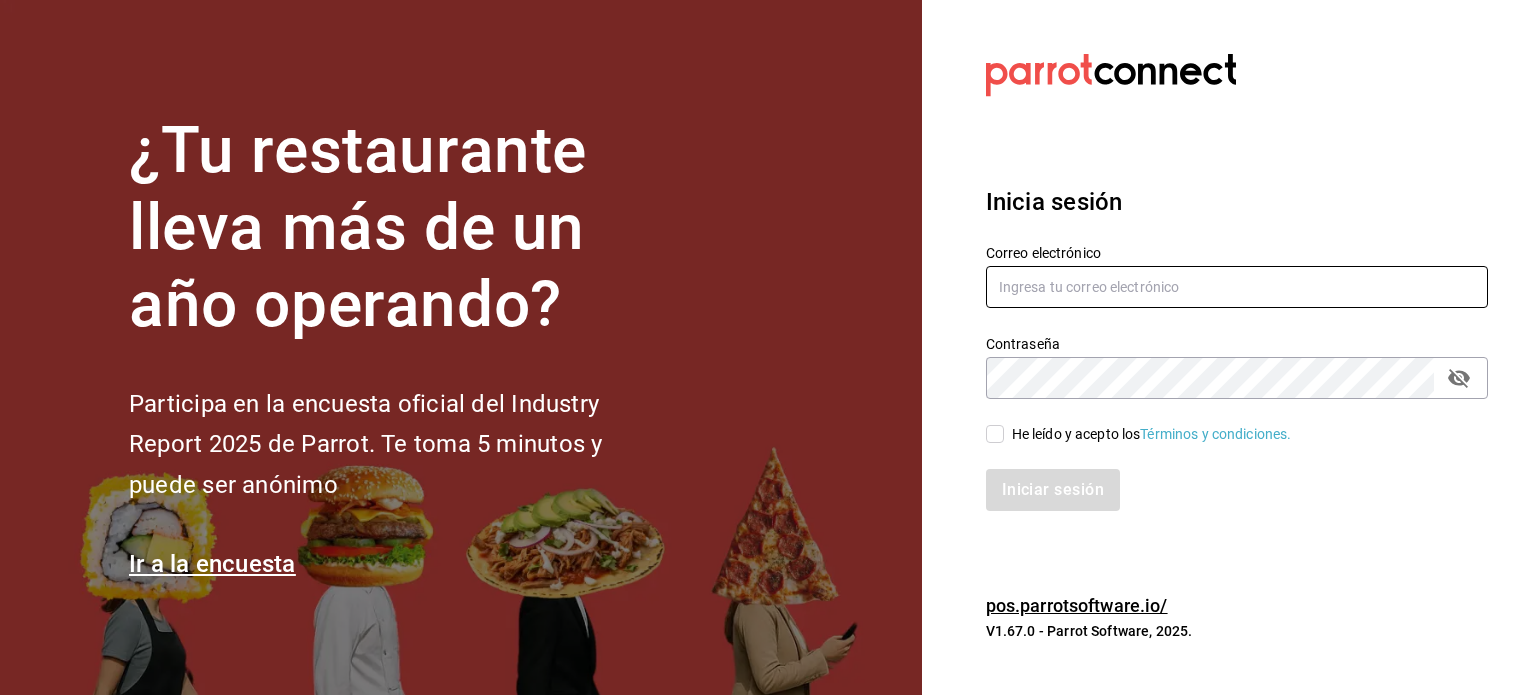 type on "mochomos.puebla@example.com" 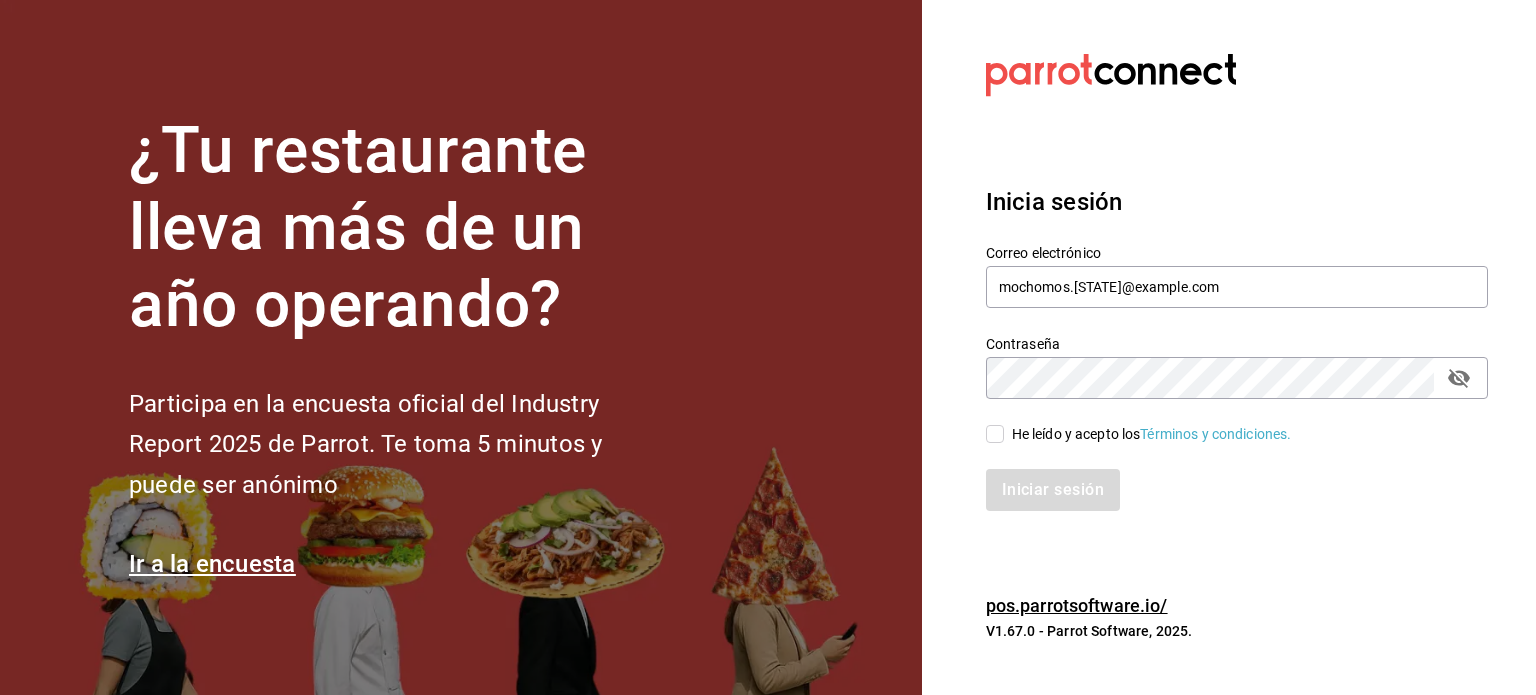 click on "He leído y acepto los  Términos y condiciones." at bounding box center (1148, 434) 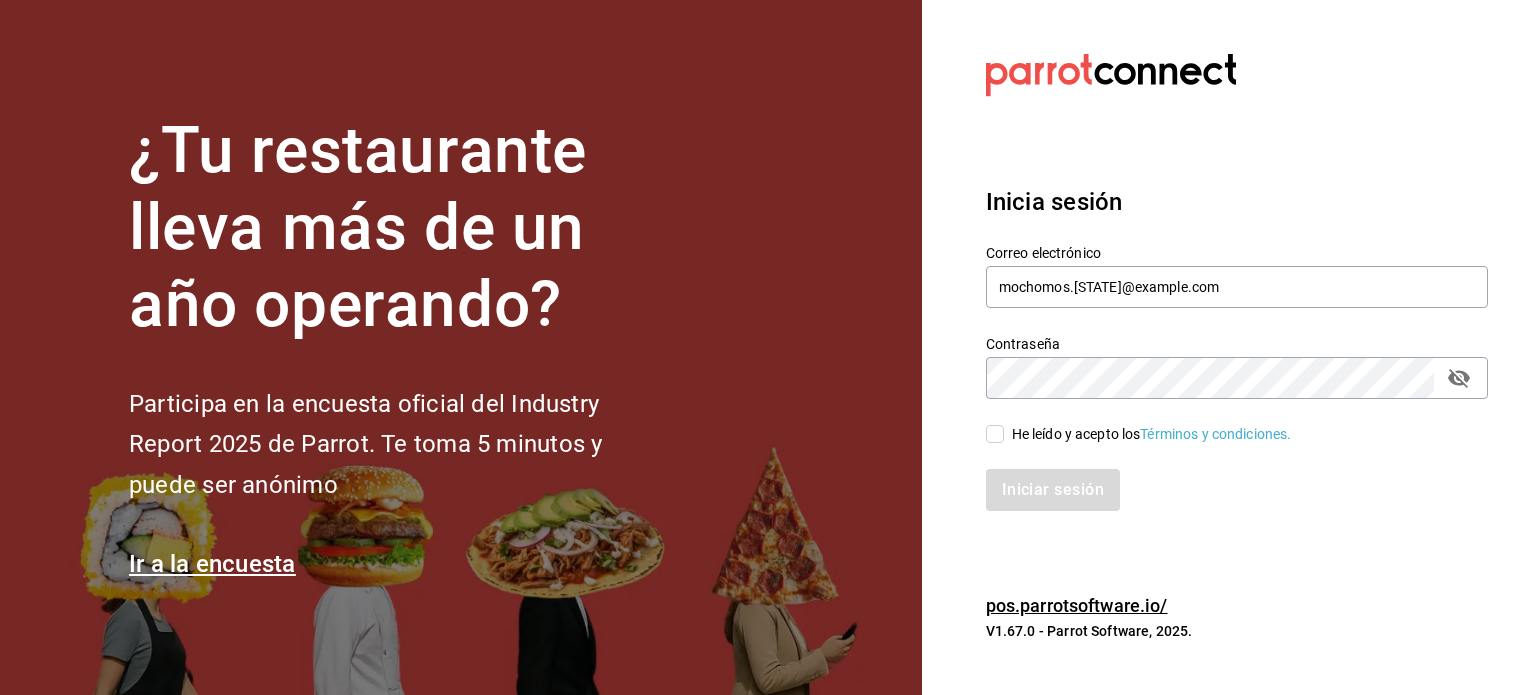 checkbox on "true" 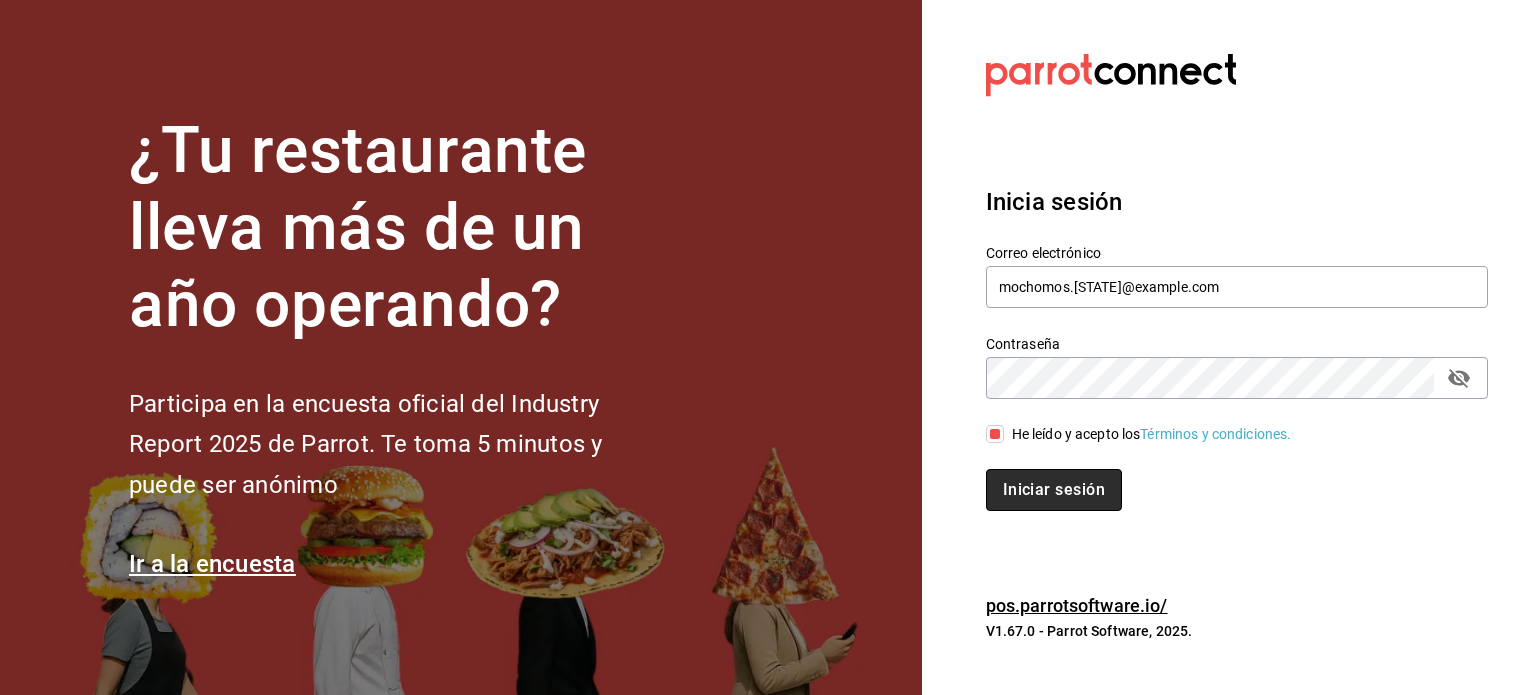 click on "Iniciar sesión" at bounding box center (1054, 490) 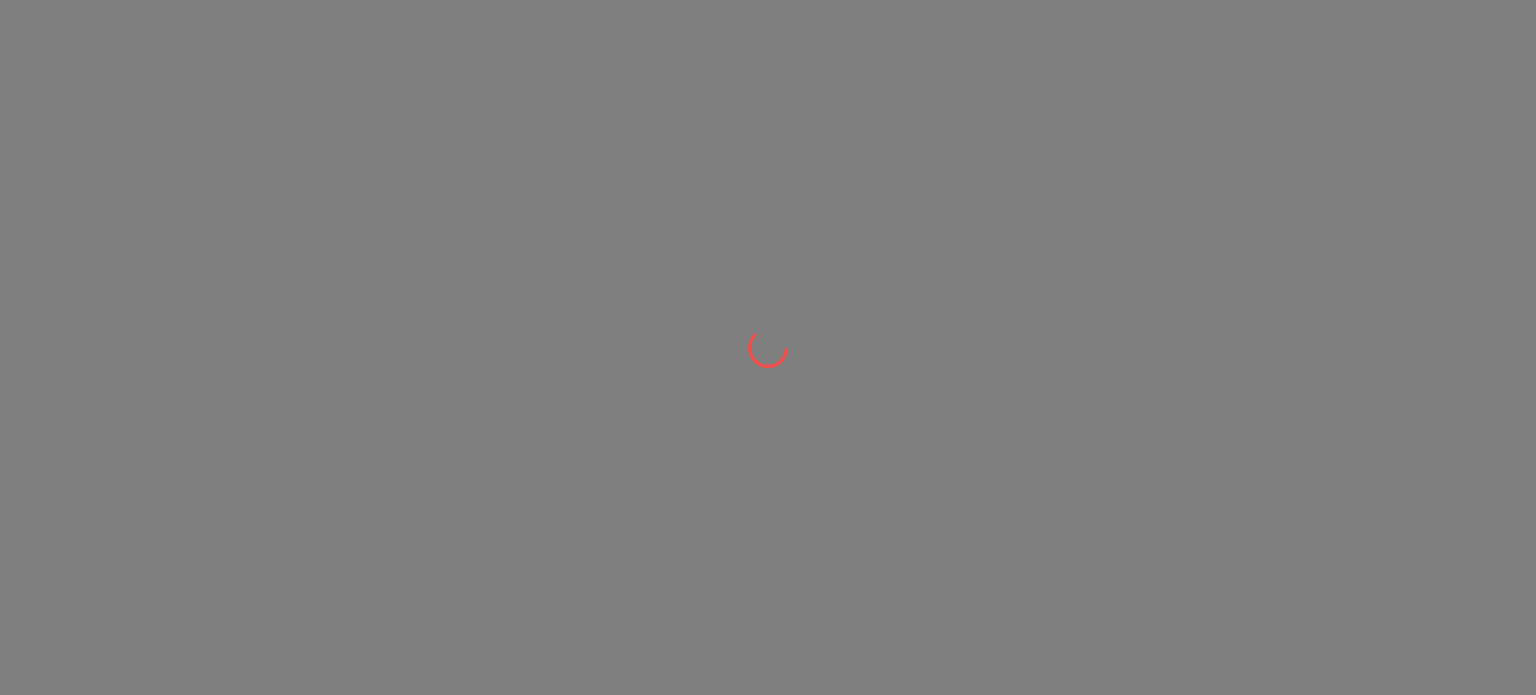scroll, scrollTop: 0, scrollLeft: 0, axis: both 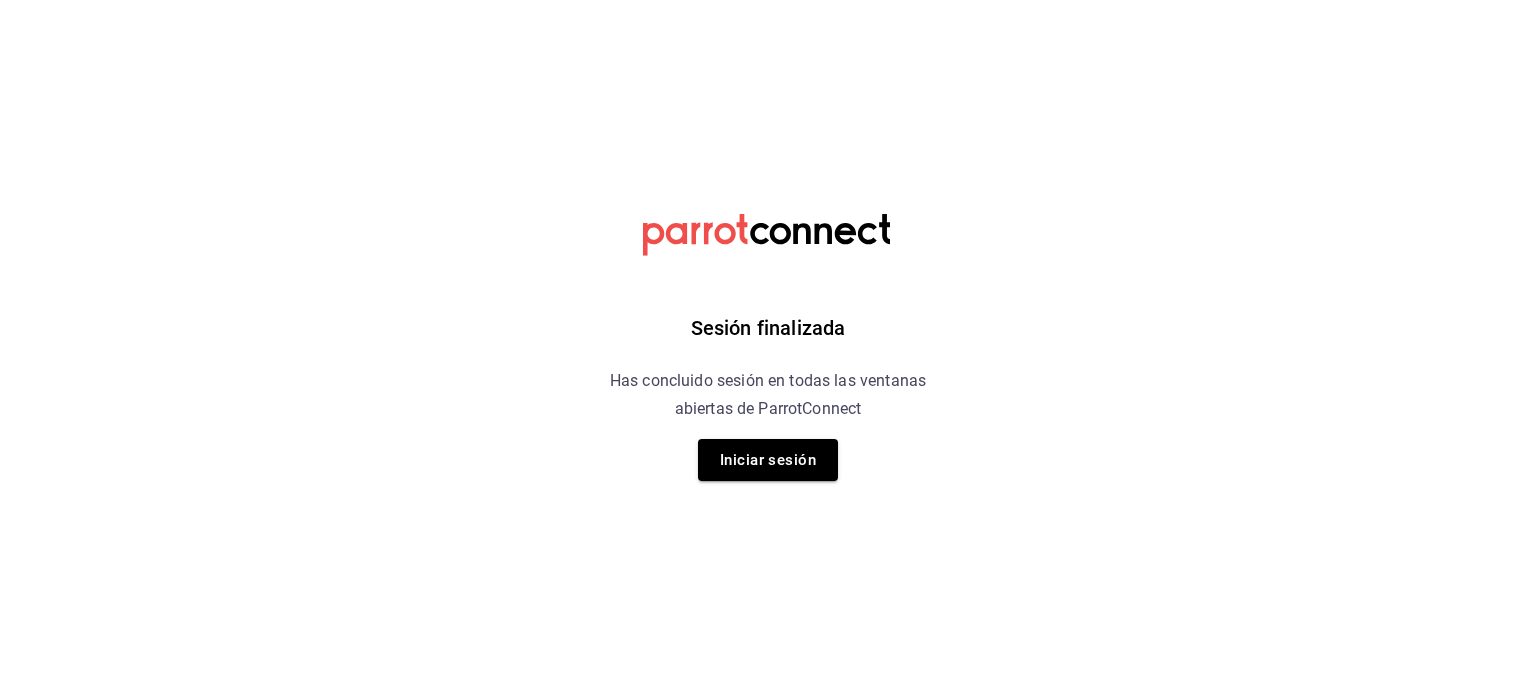 click on "Sesión finalizada Has concluido sesión en todas las ventanas abiertas de ParrotConnect Iniciar sesión" at bounding box center [768, 0] 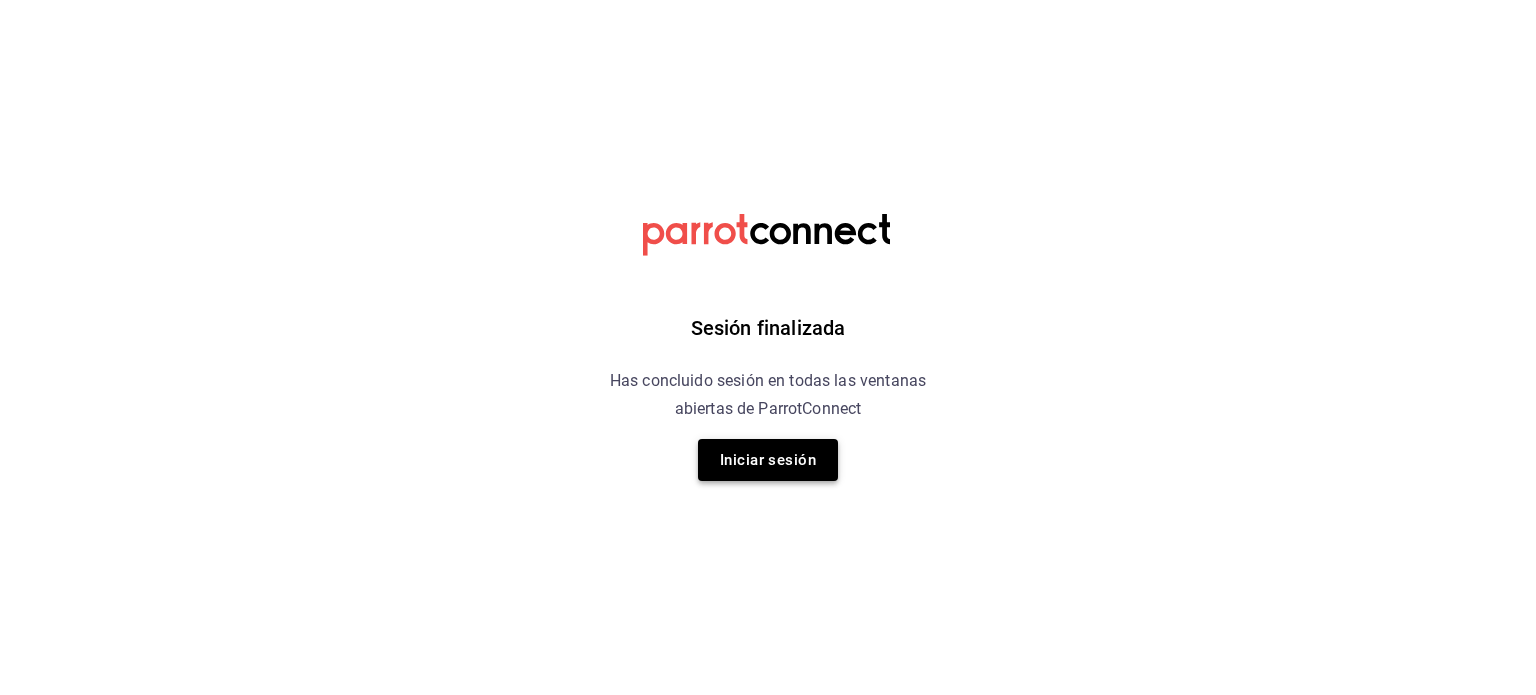 click on "Iniciar sesión" at bounding box center (768, 460) 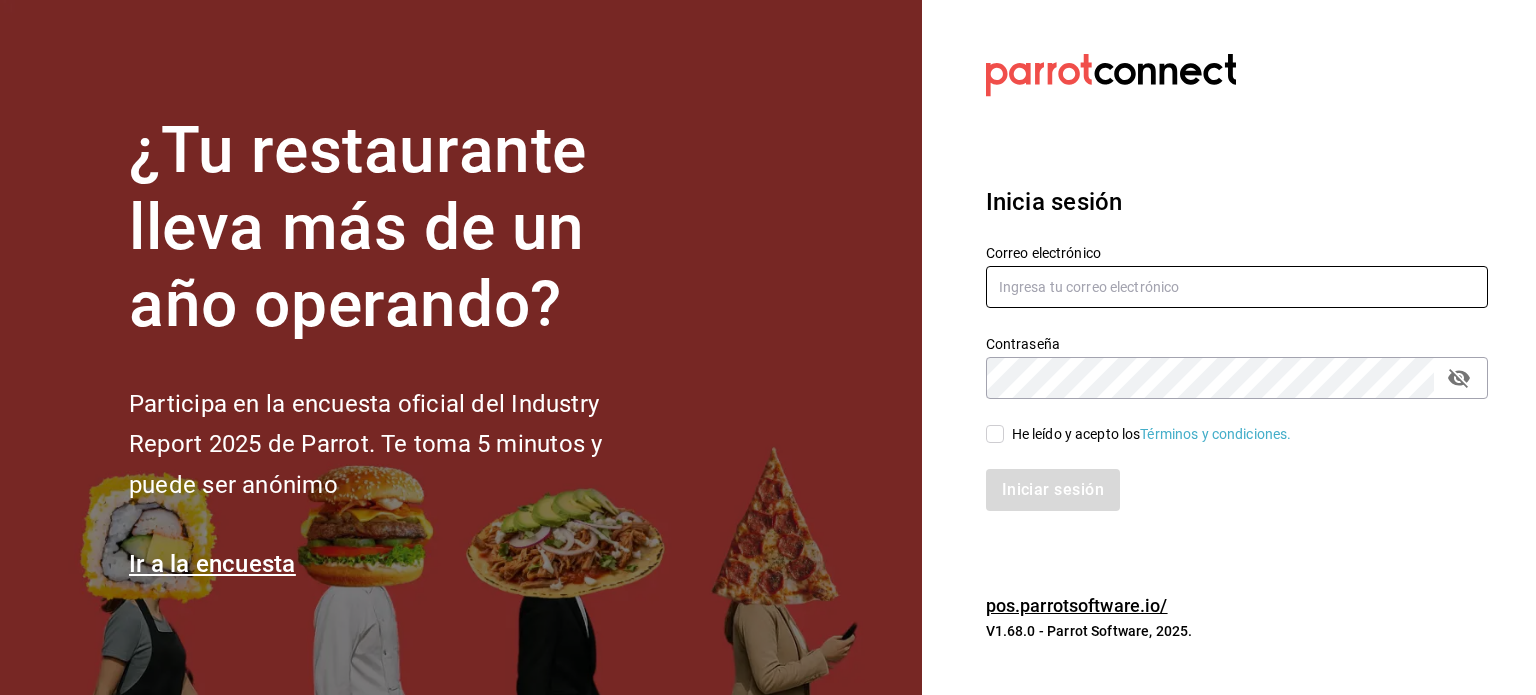 type on "mochomos.puebla@example.com" 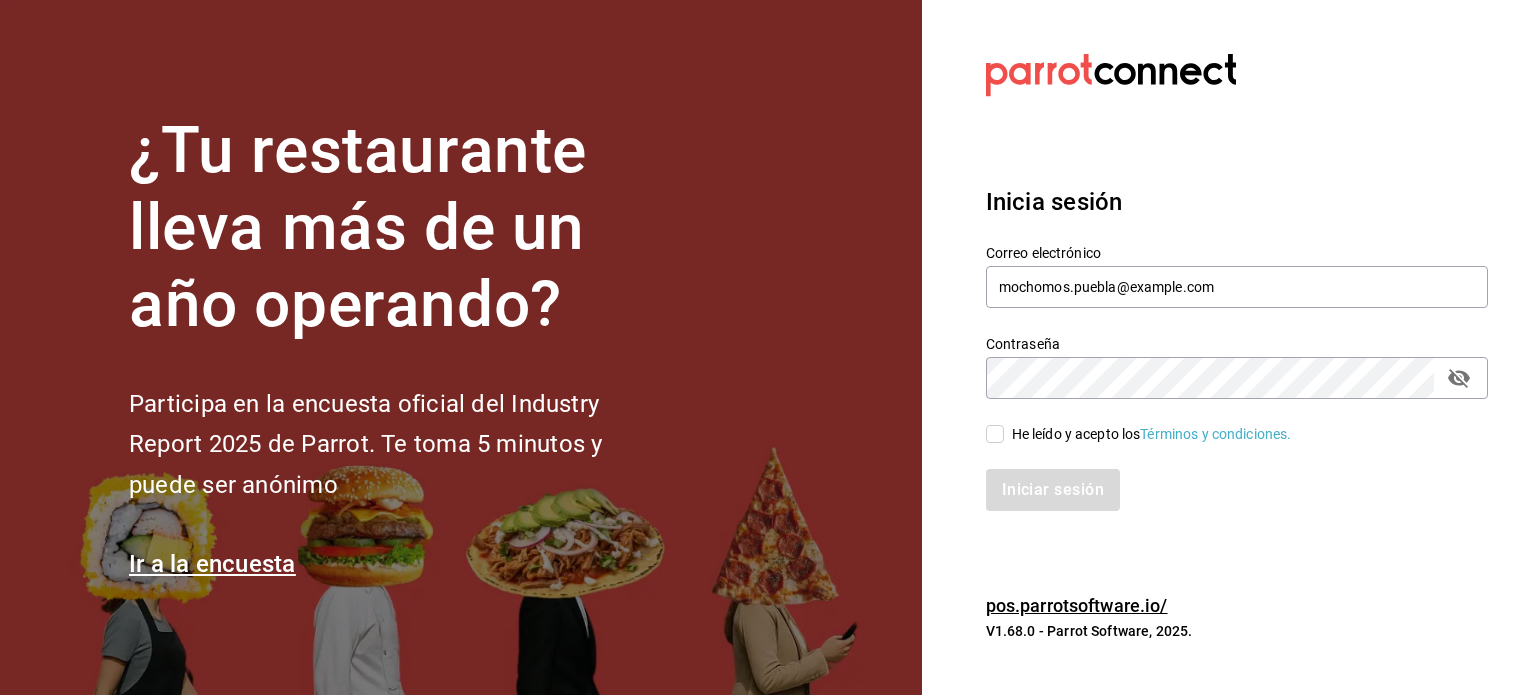 click on "He leído y acepto los  Términos y condiciones." at bounding box center (995, 434) 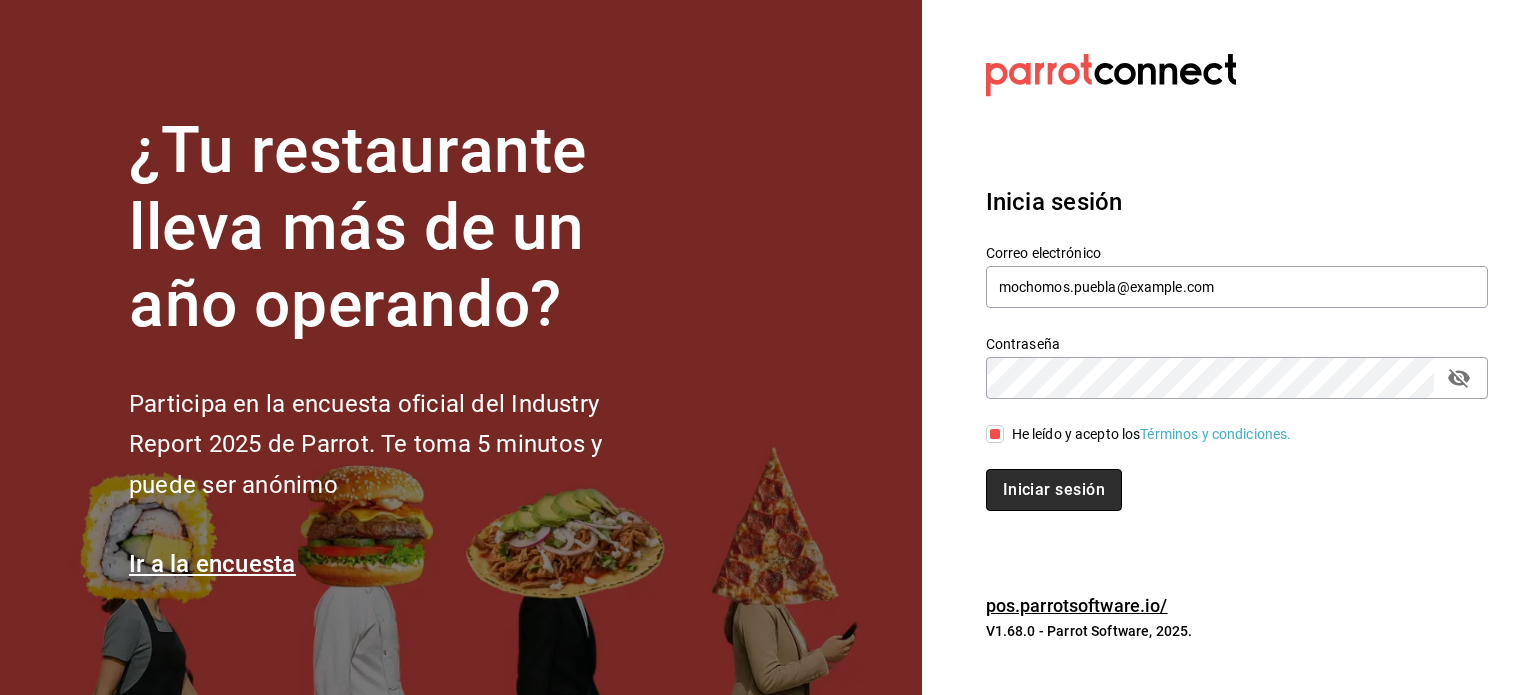 click on "Iniciar sesión" at bounding box center (1054, 490) 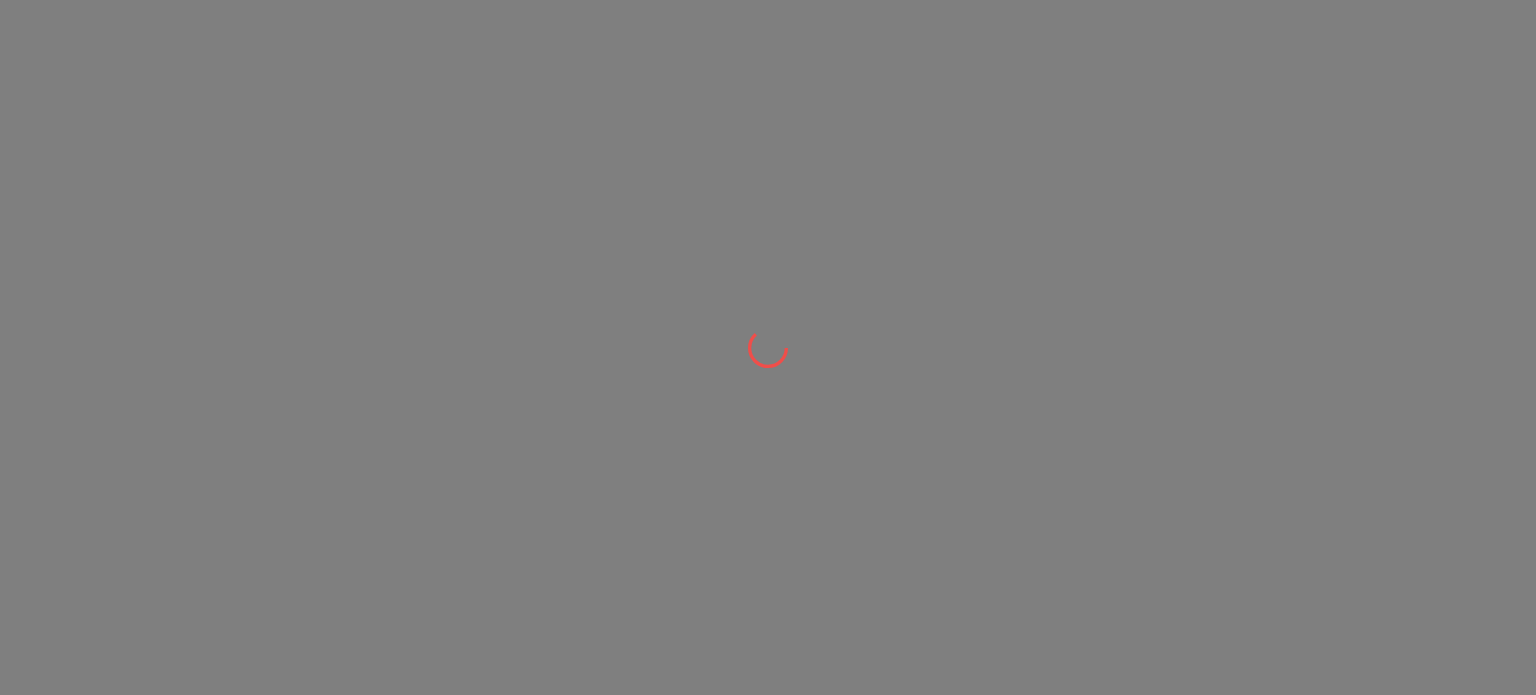 scroll, scrollTop: 0, scrollLeft: 0, axis: both 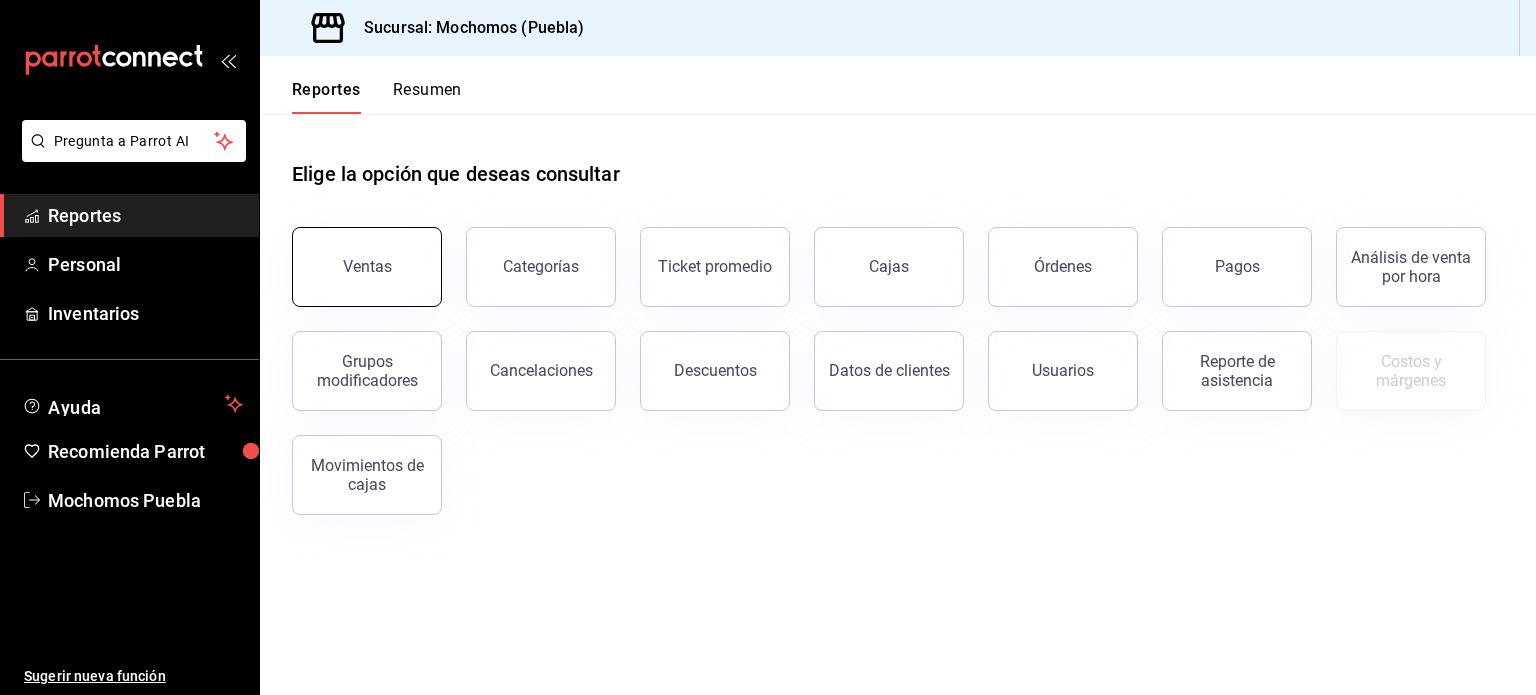 click on "Ventas" at bounding box center [367, 266] 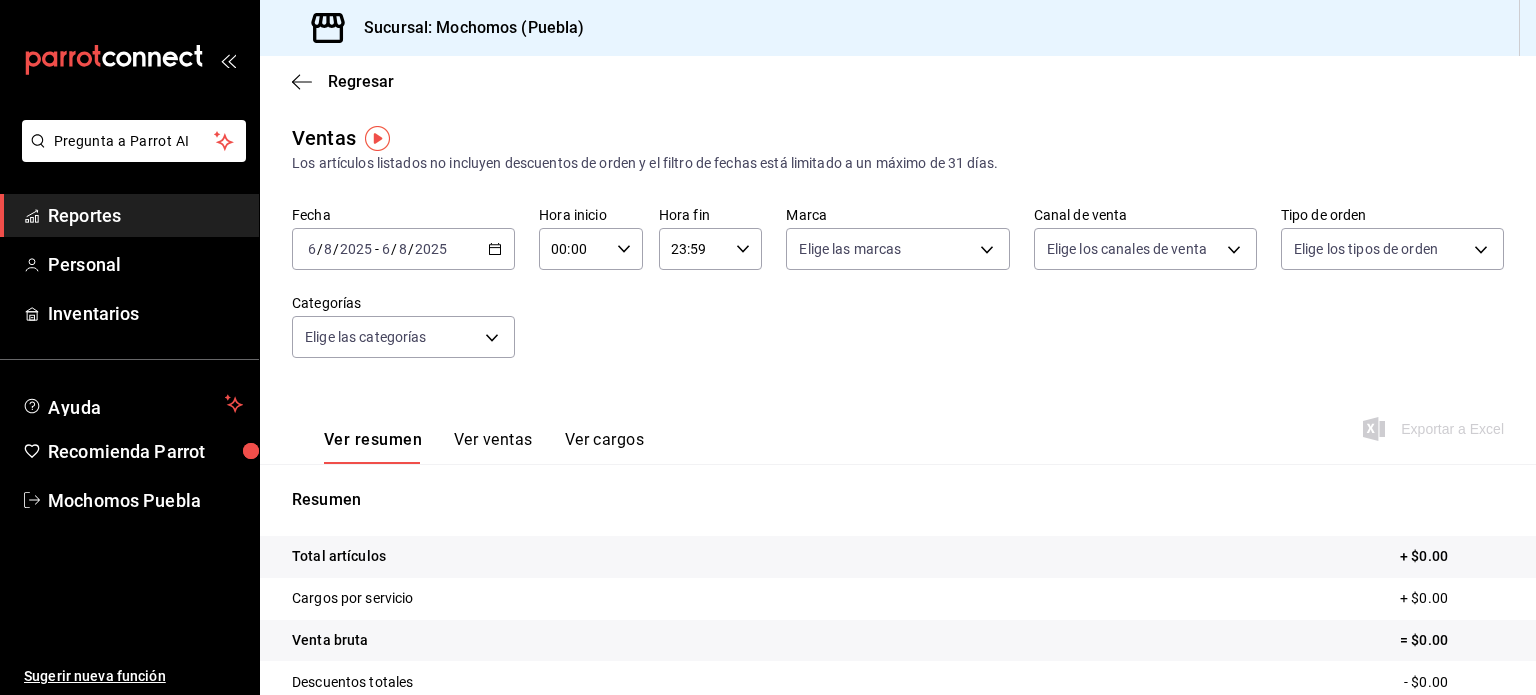 click 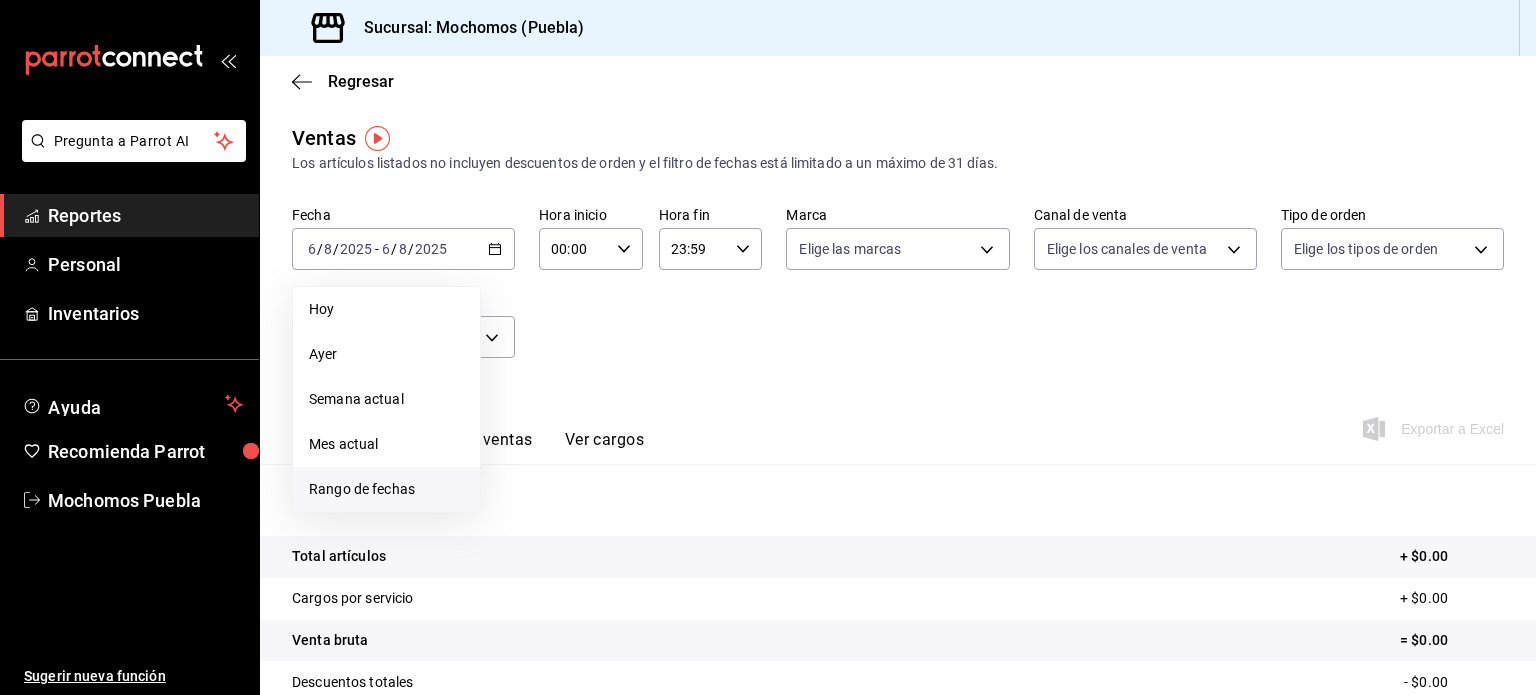click on "Rango de fechas" at bounding box center [386, 489] 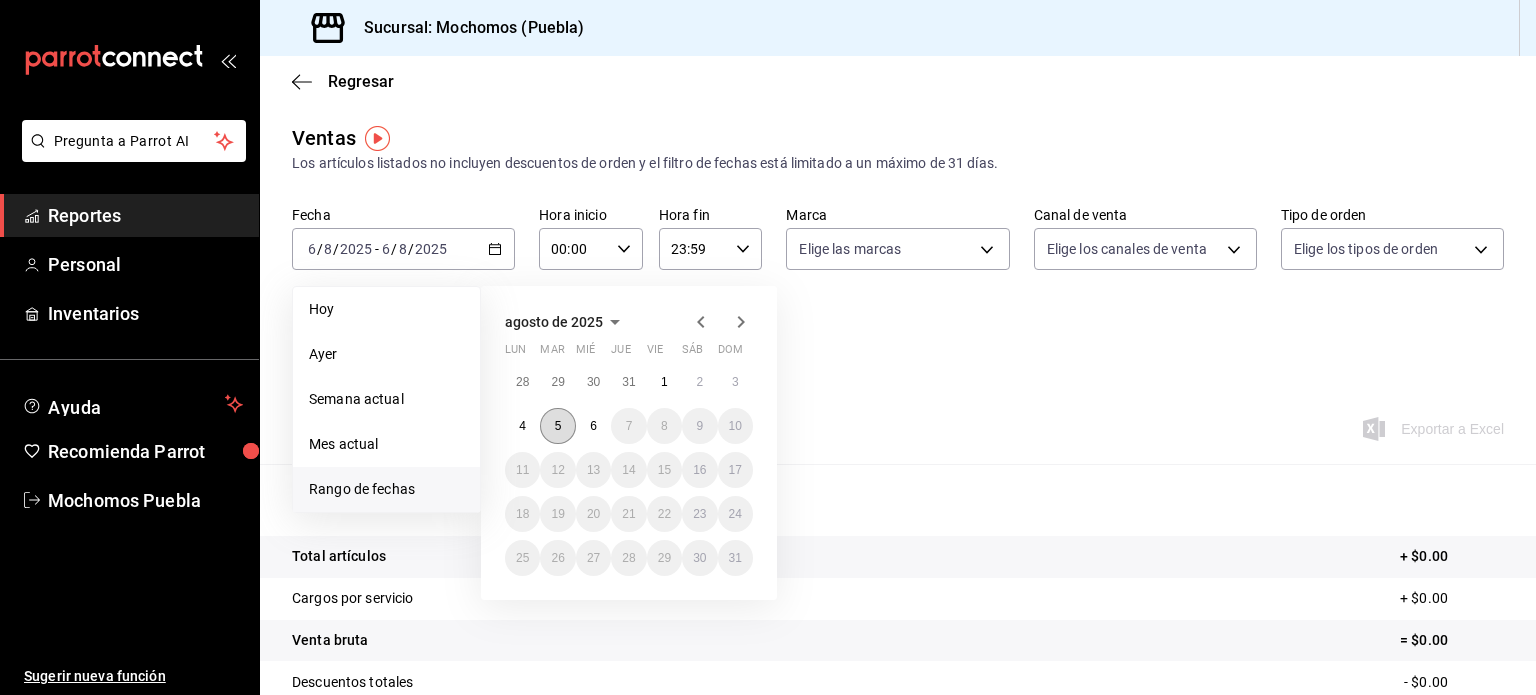 click on "5" at bounding box center [557, 426] 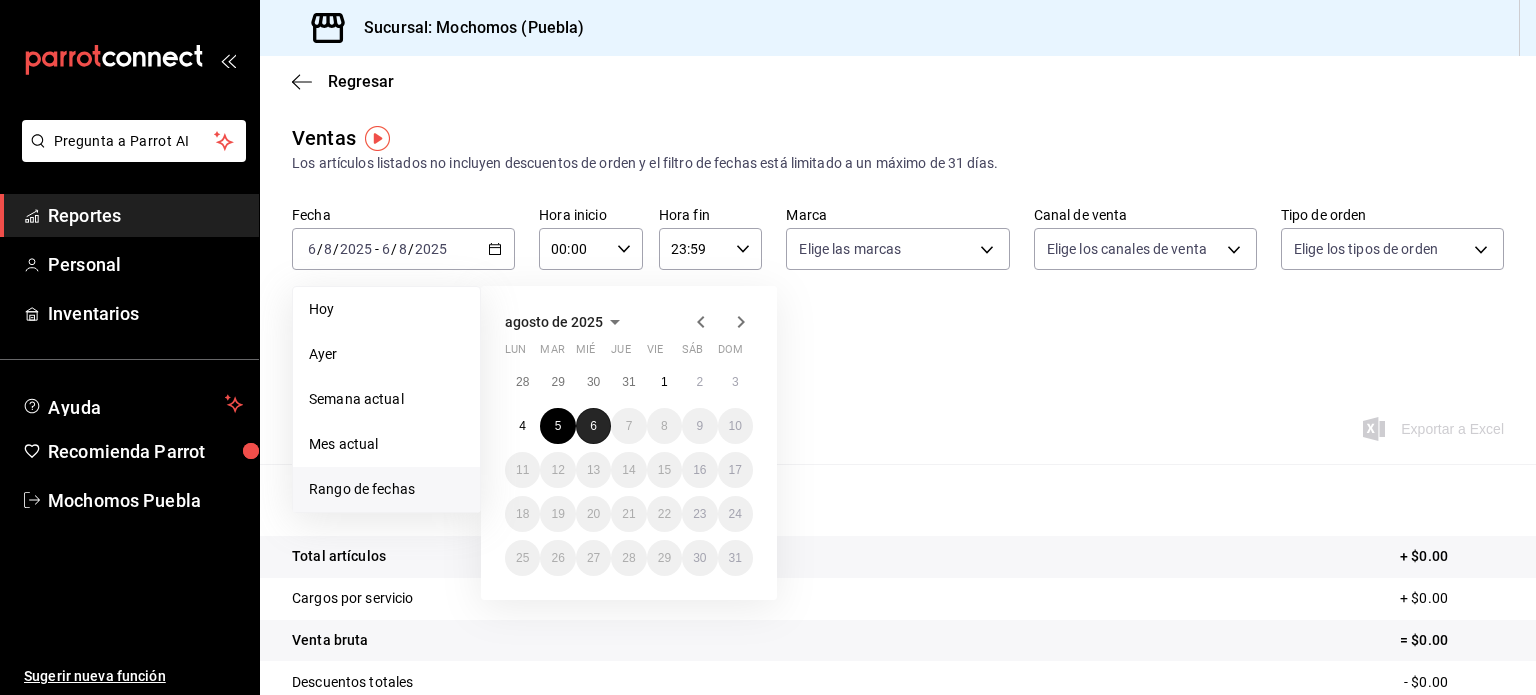 click on "6" at bounding box center (593, 426) 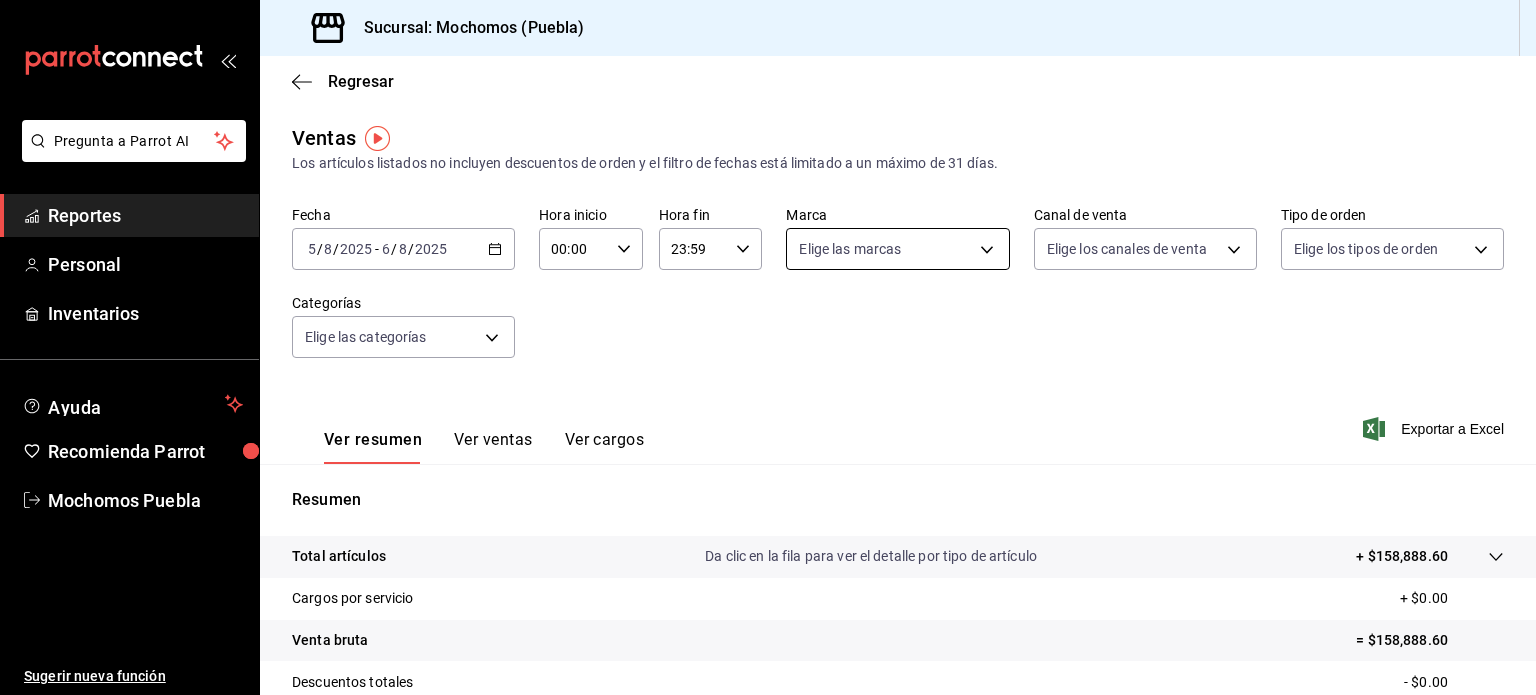 click on "Pregunta a Parrot AI Reportes   Personal   Inventarios   Ayuda Recomienda Parrot   Mochomos [CITY]   Sugerir nueva función   Sucursal: Mochomos ([CITY]) Regresar Ventas Los artículos listados no incluyen descuentos de orden y el filtro de fechas está limitado a un máximo de 31 días. Fecha [DATE] [DATE] - [DATE] [DATE] Hora inicio [TIME] Hora inicio Hora fin [TIME] Hora fin Marca Elige las marcas Canal de venta Elige los canales de venta Tipo de orden Elige los tipos de orden Categorías Elige las categorías Ver resumen Ver ventas Ver cargos Exportar a Excel Resumen Total artículos Da clic en la fila para ver el detalle por tipo de artículo + $[CURRENCY] [NUMBER] Cargos por servicio + $[CURRENCY] [NUMBER] Venta bruta = $[CURRENCY] [NUMBER] Descuentos totales - $[CURRENCY] [NUMBER] Certificados de regalo - $[CURRENCY] [NUMBER] Venta total = $[CURRENCY] [NUMBER] Impuestos - $[CURRENCY] [NUMBER] Venta neta = $[CURRENCY] [NUMBER] Pregunta a Parrot AI Reportes   Personal   Inventarios   Ayuda Recomienda Parrot   Mochomos [CITY]   Sugerir nueva función   Ver video tutorial" at bounding box center [768, 347] 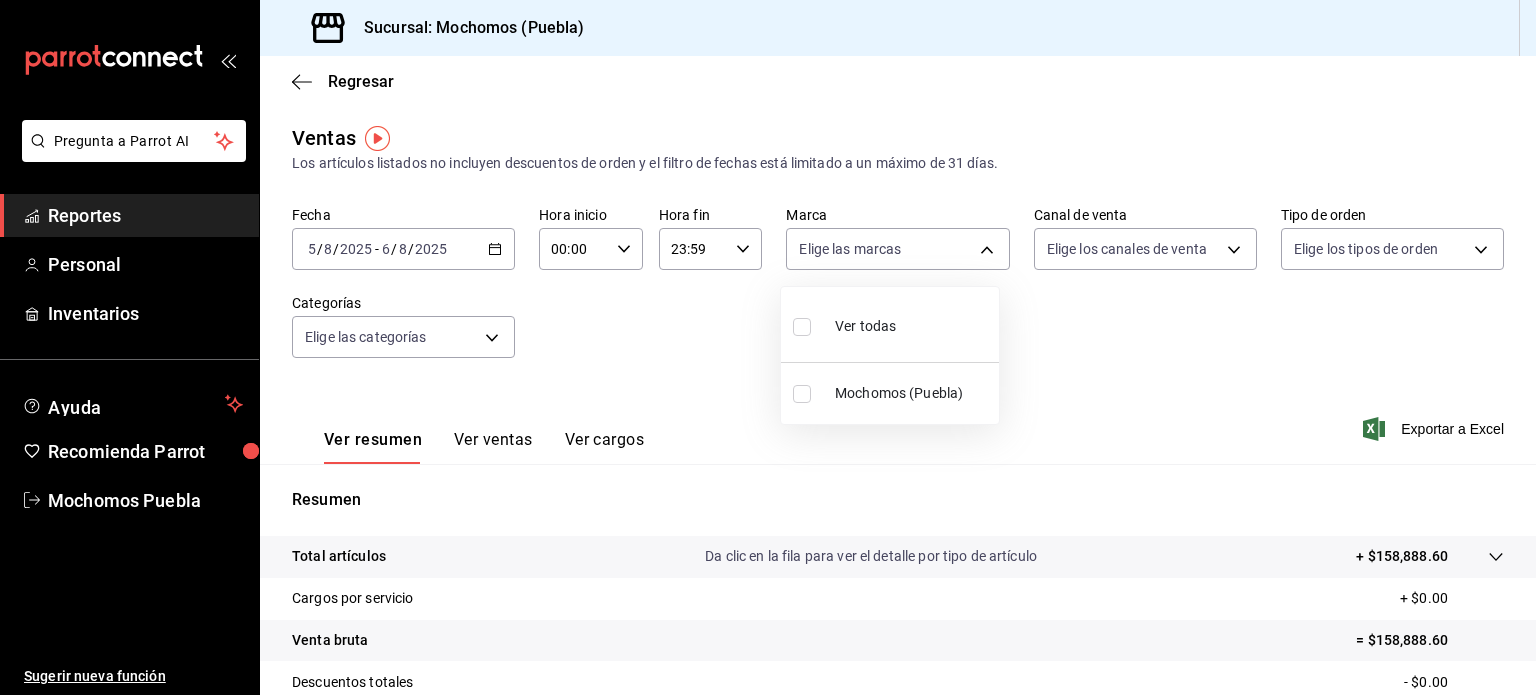 click on "Ver todas" at bounding box center [890, 324] 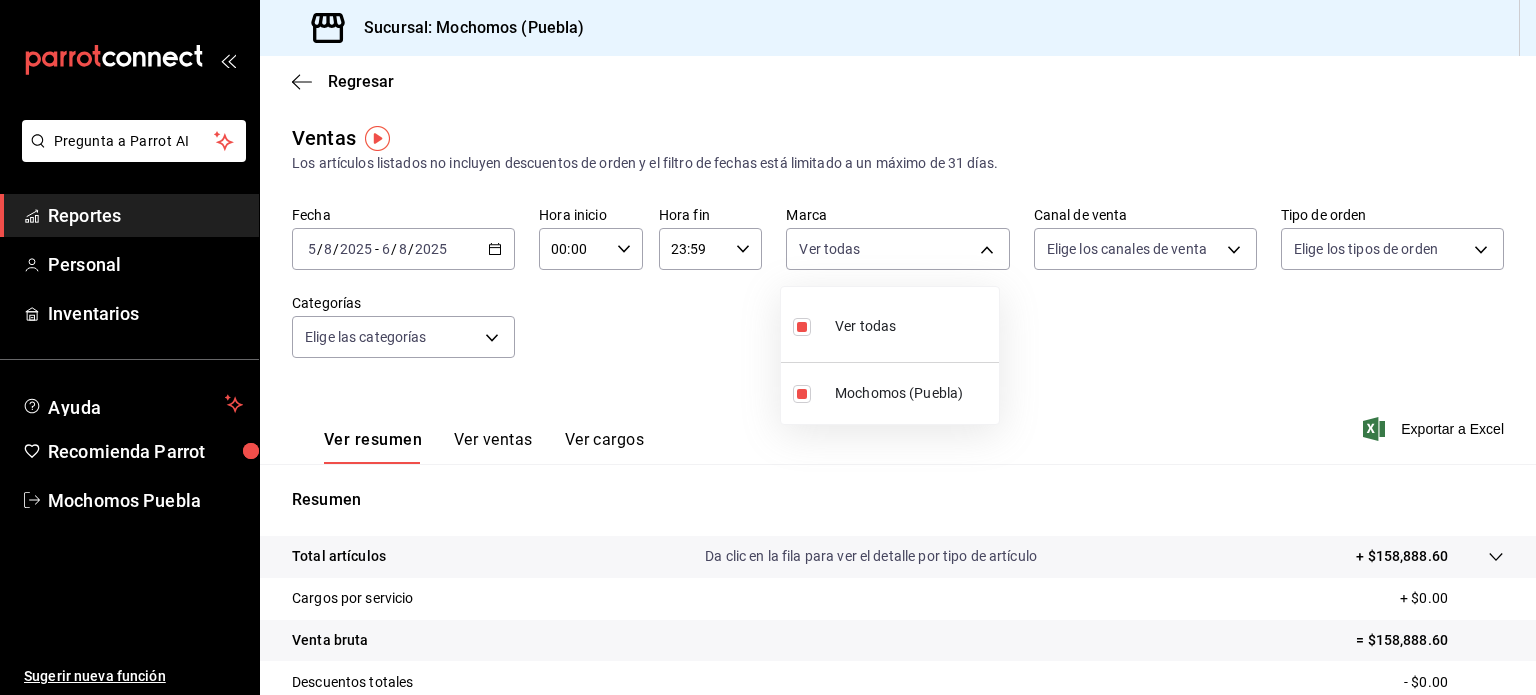 click at bounding box center (768, 347) 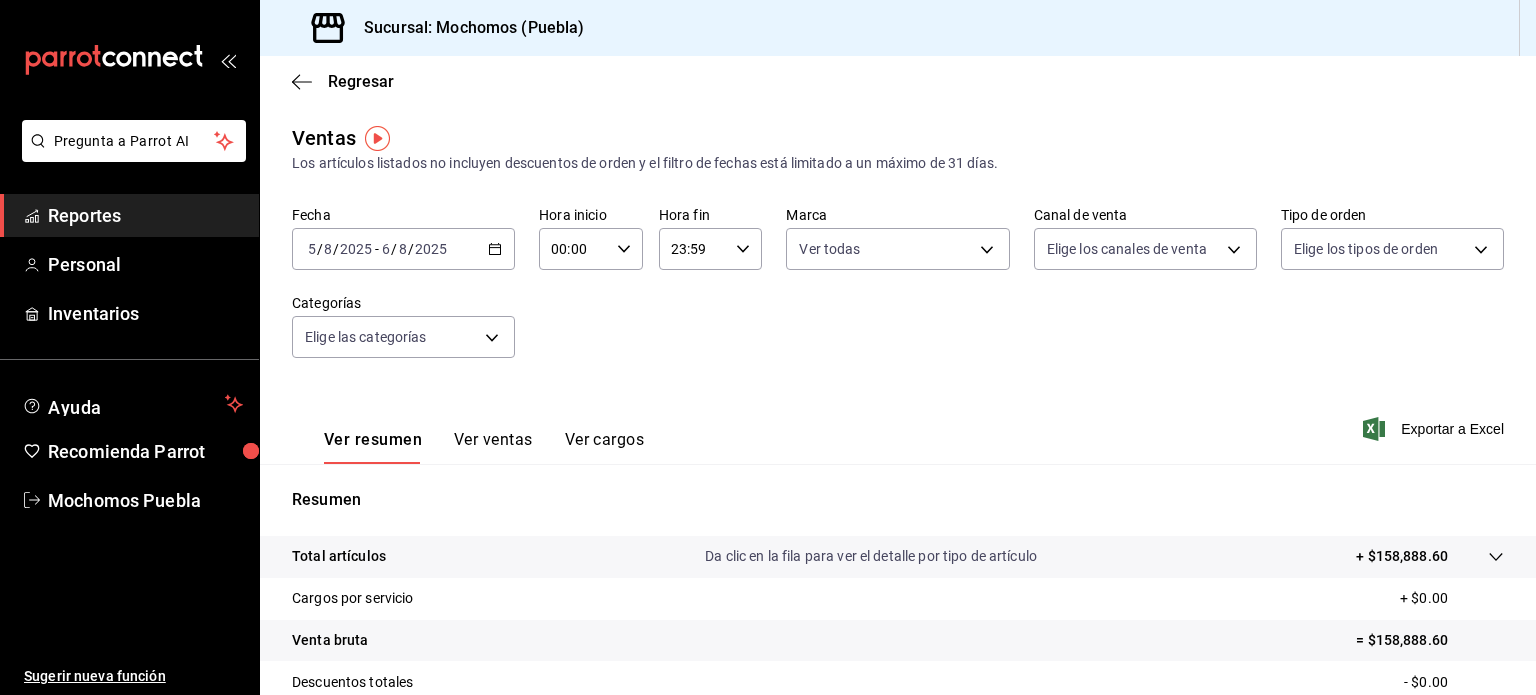 click on "Pregunta a Parrot AI Reportes   Personal   Inventarios   Ayuda Recomienda Parrot   Mochomos [CITY]   Sugerir nueva función   Sucursal: Mochomos ([CITY]) Regresar Ventas Los artículos listados no incluyen descuentos de orden y el filtro de fechas está limitado a un máximo de 31 días. Fecha [DATE] [DATE] - [DATE] [DATE] Hora inicio [TIME] Hora inicio Hora fin [TIME] Hora fin Marca Ver todas [UUID] Canal de venta Elige los canales de venta Tipo de orden Elige los tipos de orden Categorías Elige las categorías Ver resumen Ver ventas Ver cargos Exportar a Excel Resumen Total artículos Da clic en la fila para ver el detalle por tipo de artículo + $[CURRENCY] [NUMBER] Cargos por servicio + $[CURRENCY] [NUMBER] Venta bruta = $[CURRENCY] [NUMBER] Descuentos totales - $[CURRENCY] [NUMBER] Certificados de regalo - $[CURRENCY] [NUMBER] Venta total = $[CURRENCY] [NUMBER] Impuestos - $[CURRENCY] [NUMBER] Venta neta = $[CURRENCY] [NUMBER] Pregunta a Parrot AI Reportes   Personal   Inventarios   Ayuda Recomienda Parrot   Mochomos [CITY]     Ir a video" at bounding box center (768, 347) 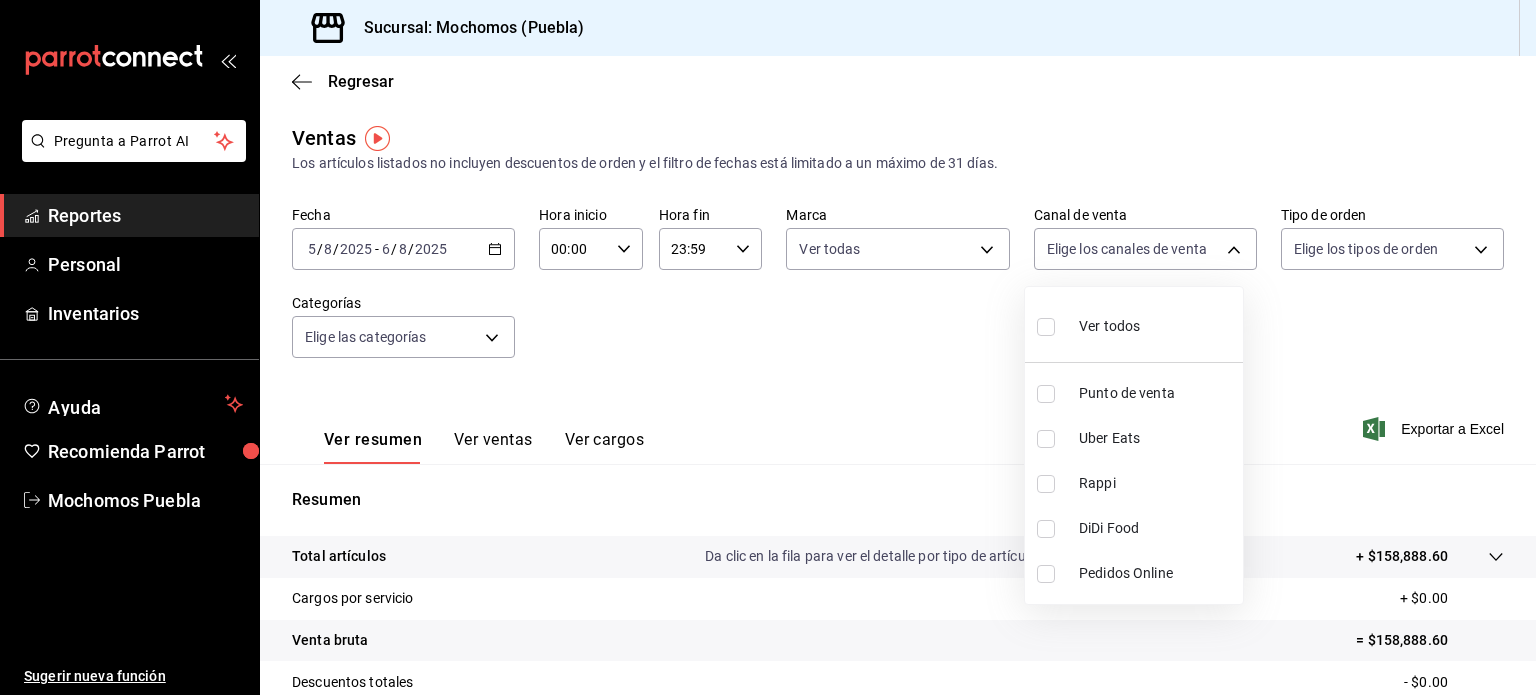 click on "Ver todos" at bounding box center (1109, 326) 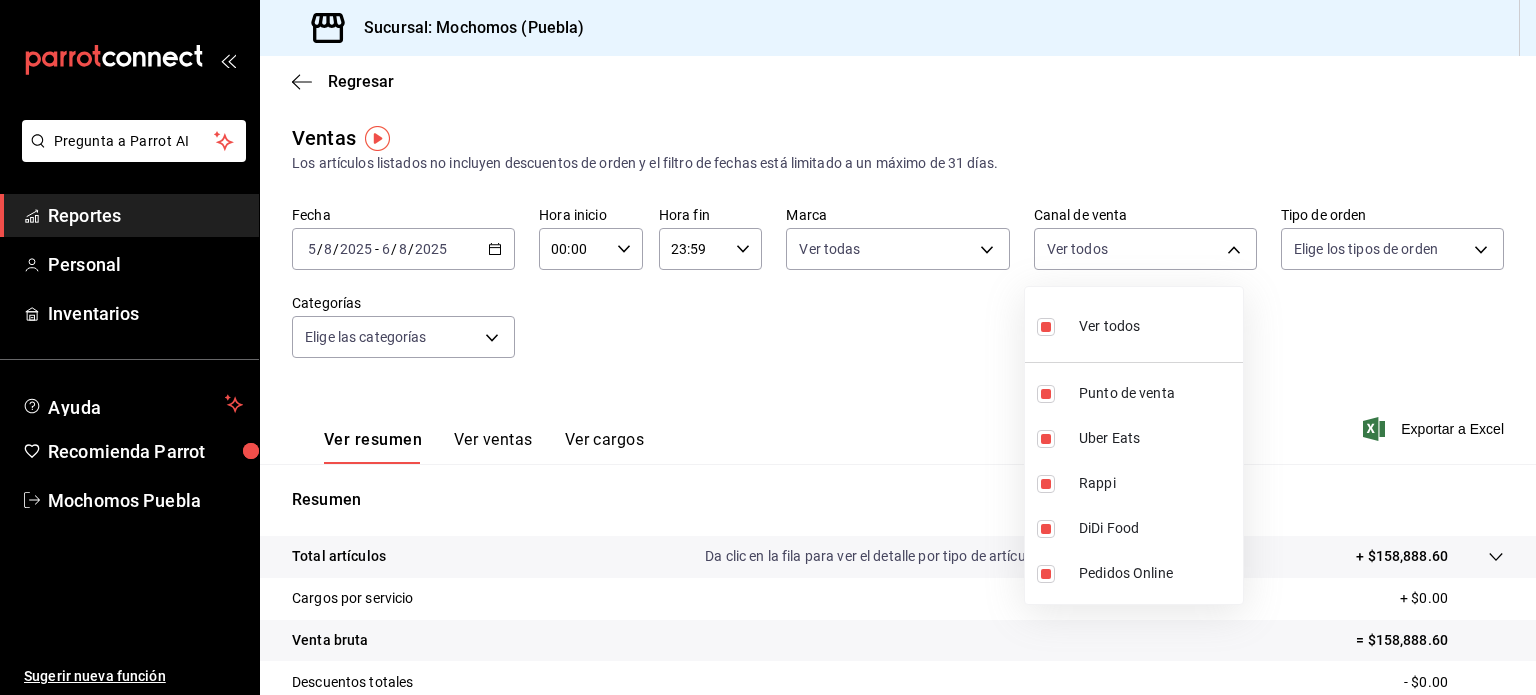 click at bounding box center [768, 347] 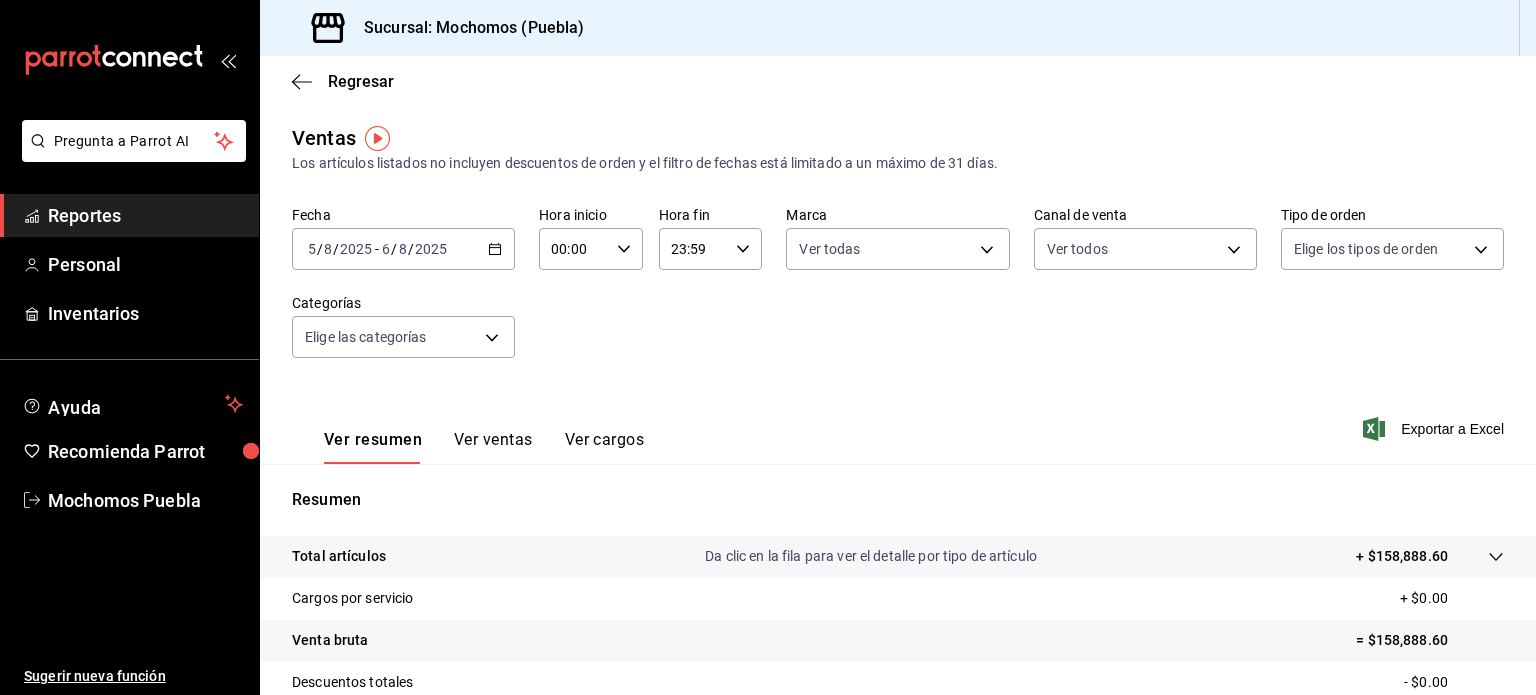 click on "Ver todos Punto de venta Uber Eats Rappi DiDi Food Pedidos Online" at bounding box center [768, 347] 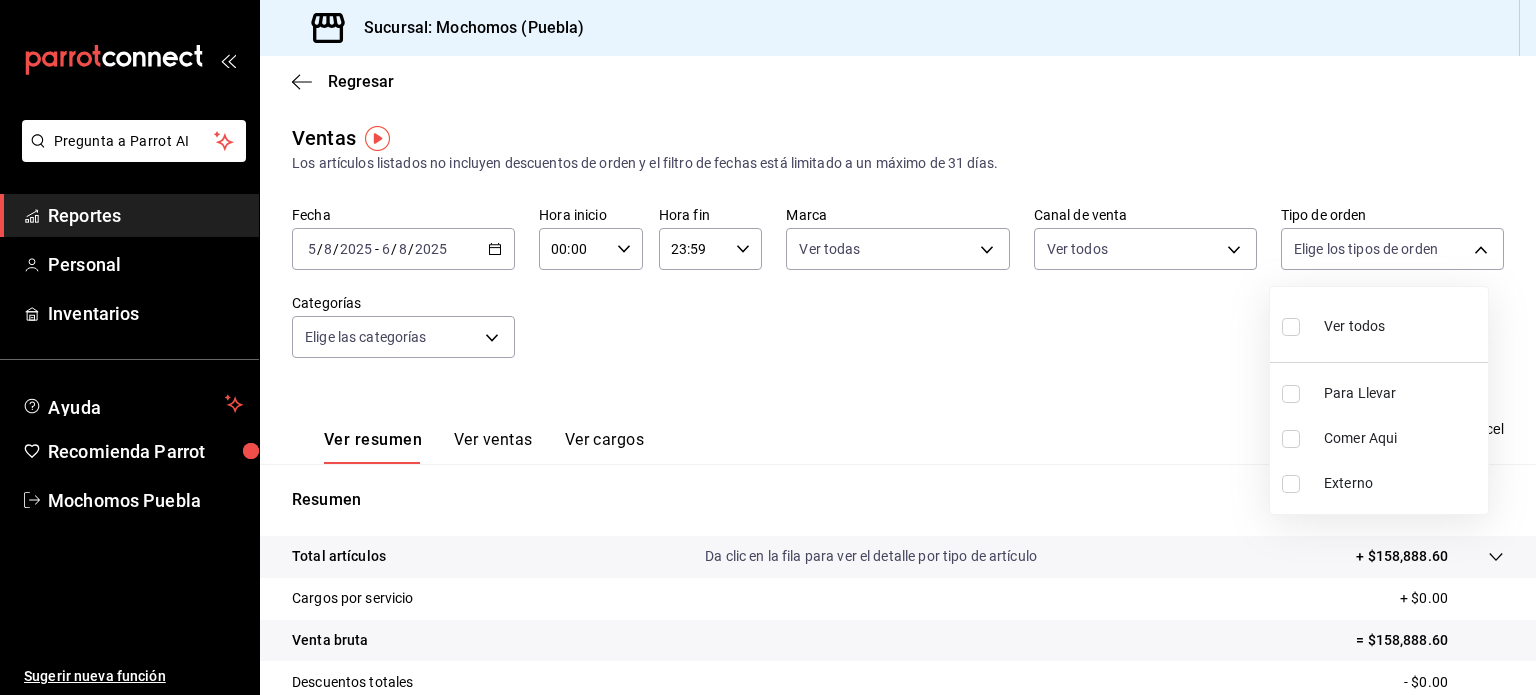 click on "Ver todos" at bounding box center [1354, 326] 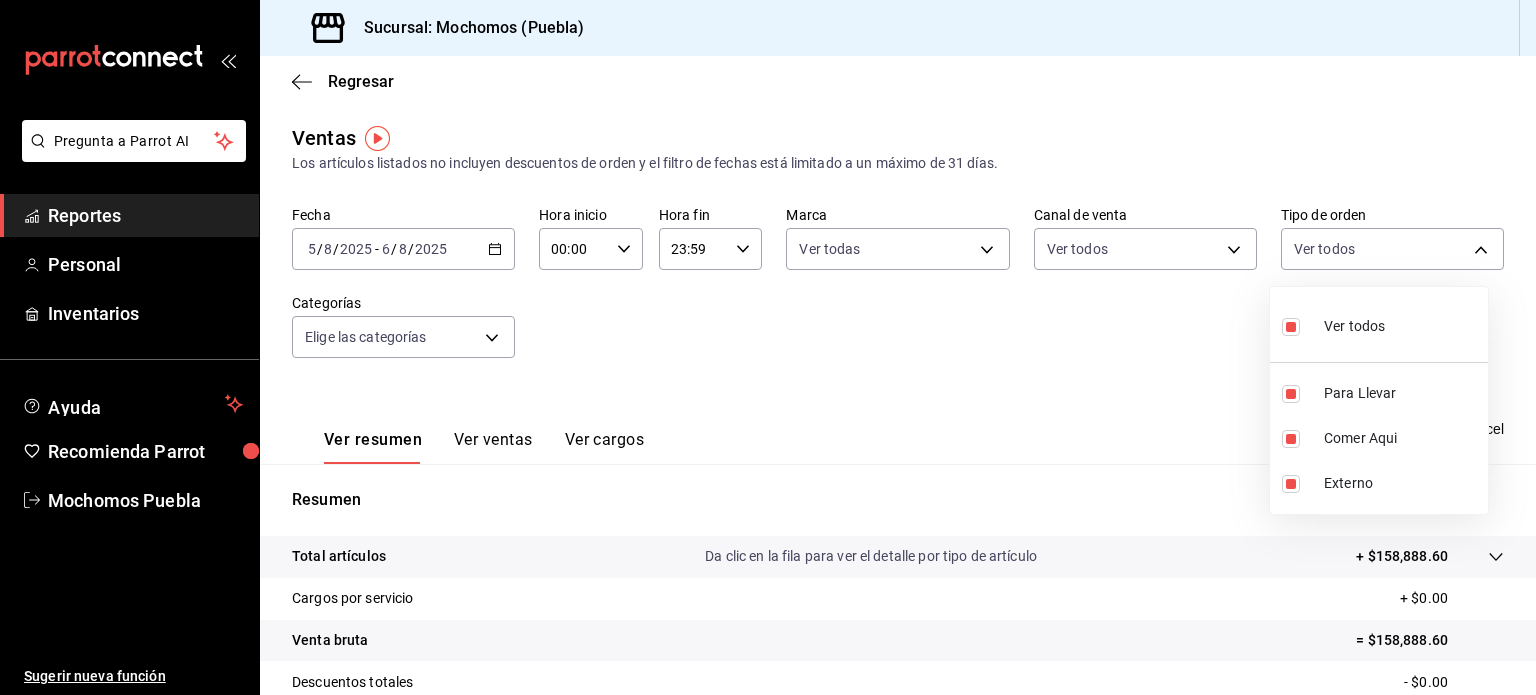 click at bounding box center (768, 347) 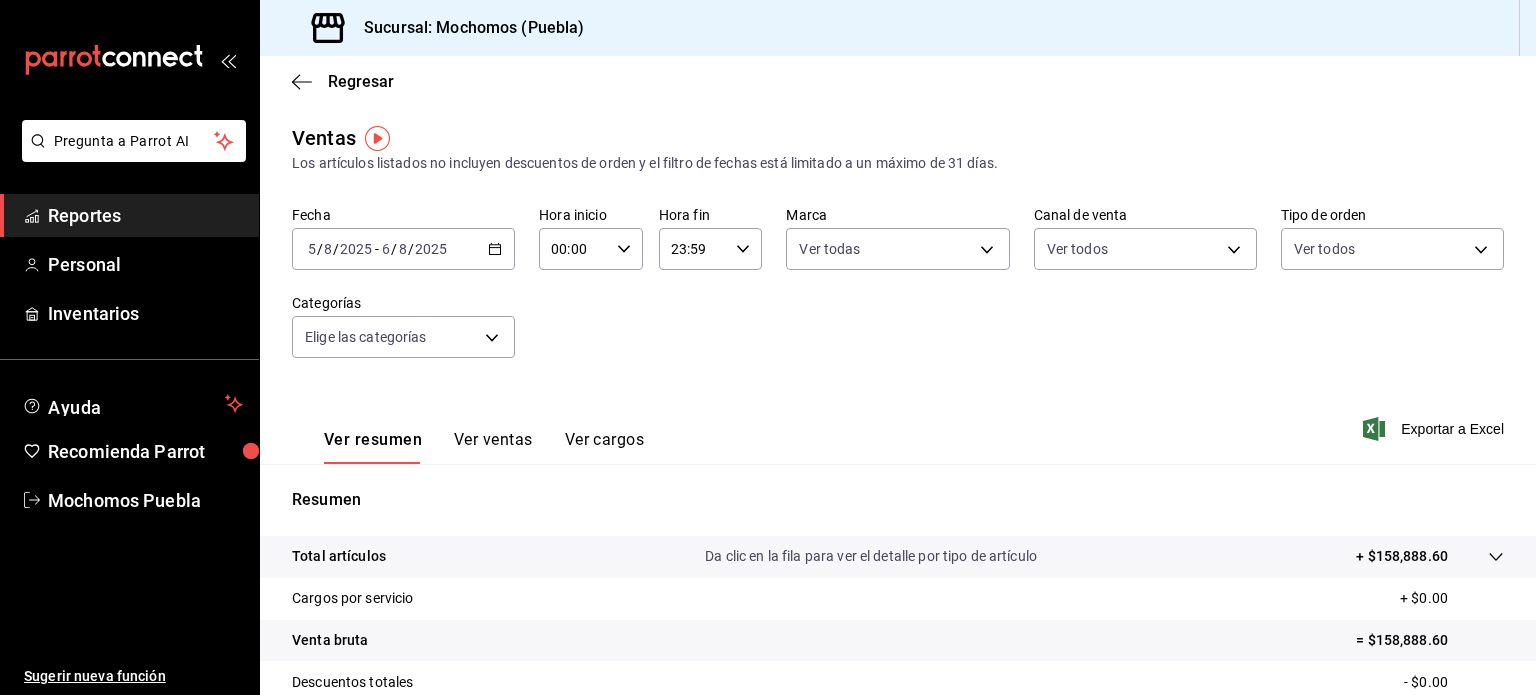 click on "Ver todos Para Llevar Comer Aqui Externo" at bounding box center [768, 347] 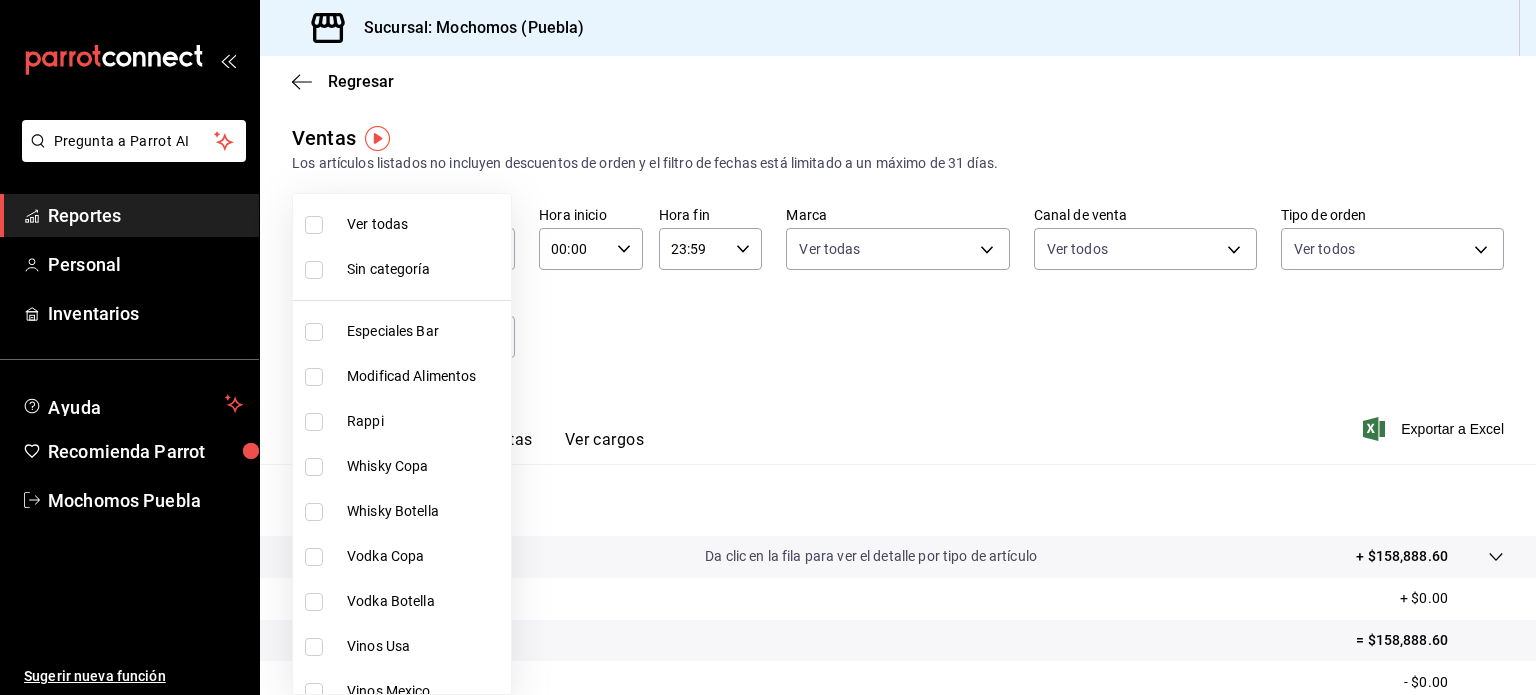 click on "Ver todas" at bounding box center (425, 224) 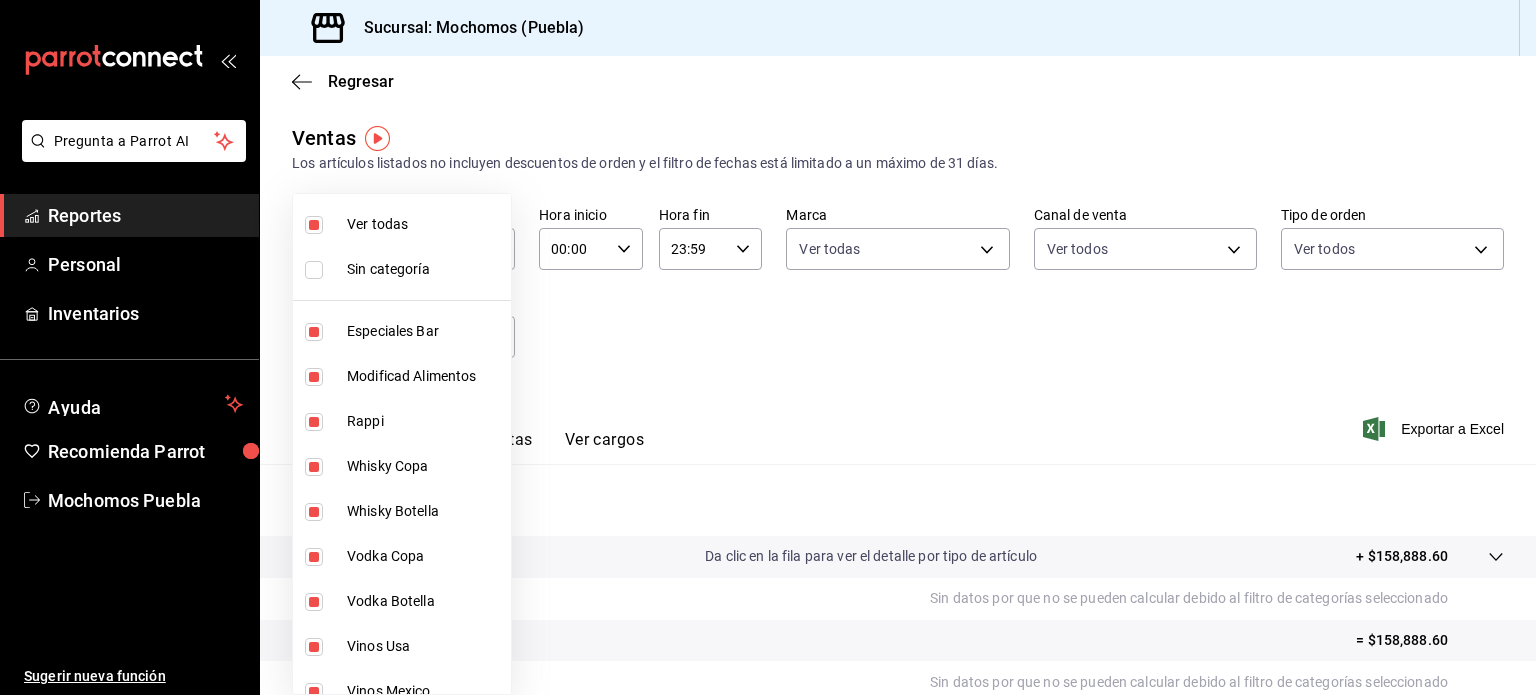 click at bounding box center (768, 347) 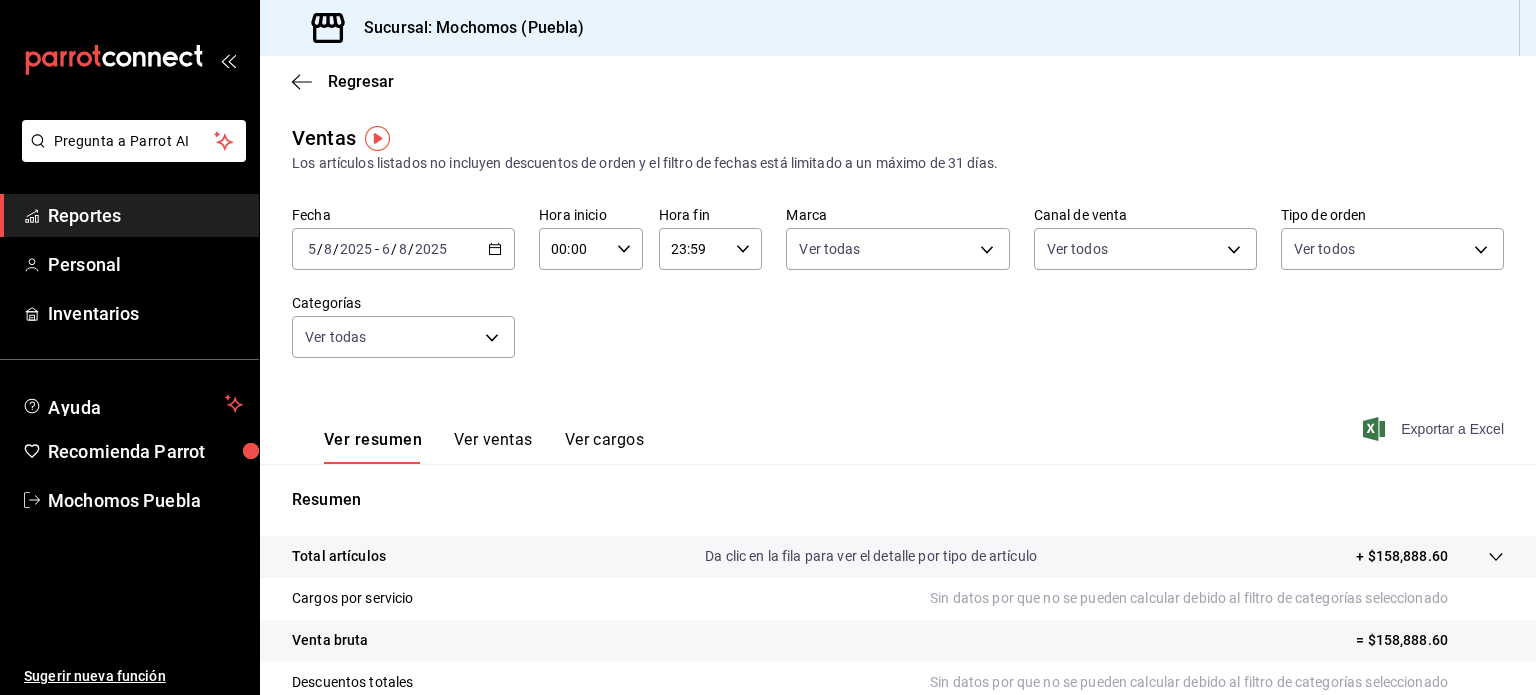 click on "Exportar a Excel" at bounding box center (1435, 429) 